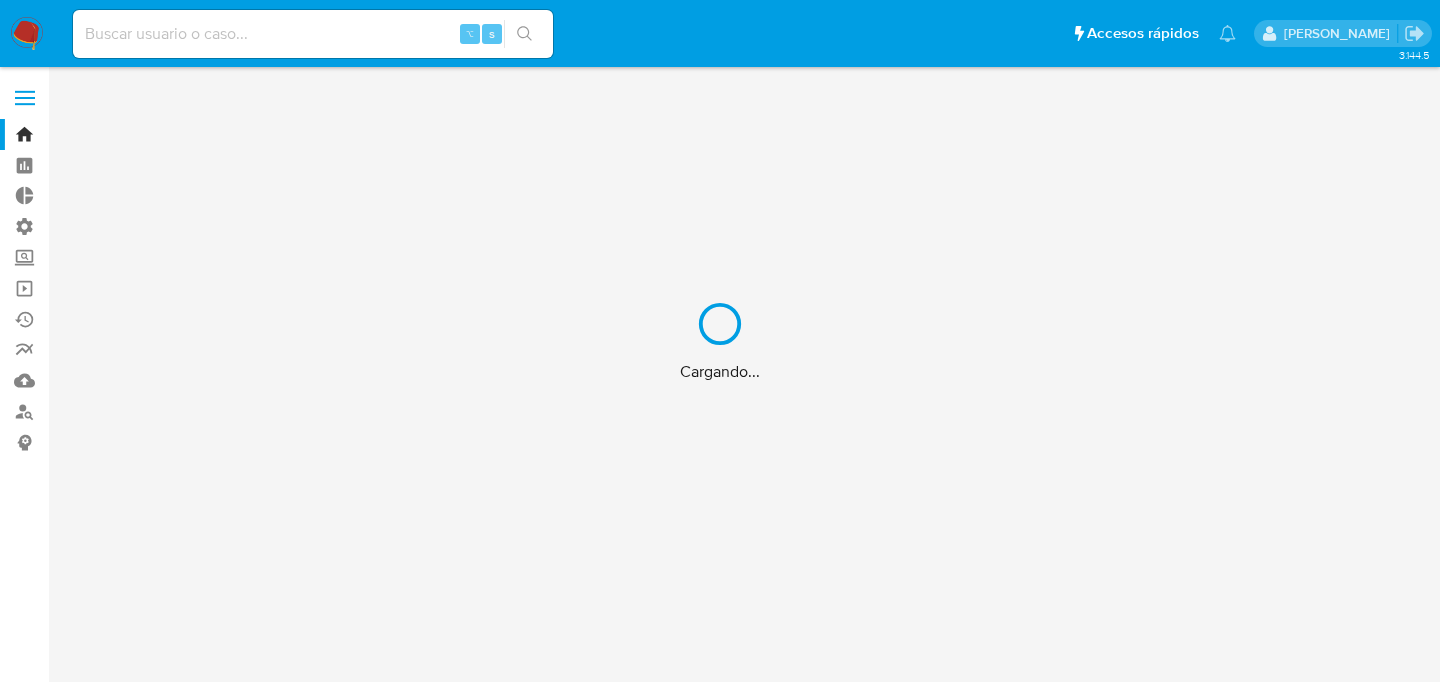 scroll, scrollTop: 0, scrollLeft: 0, axis: both 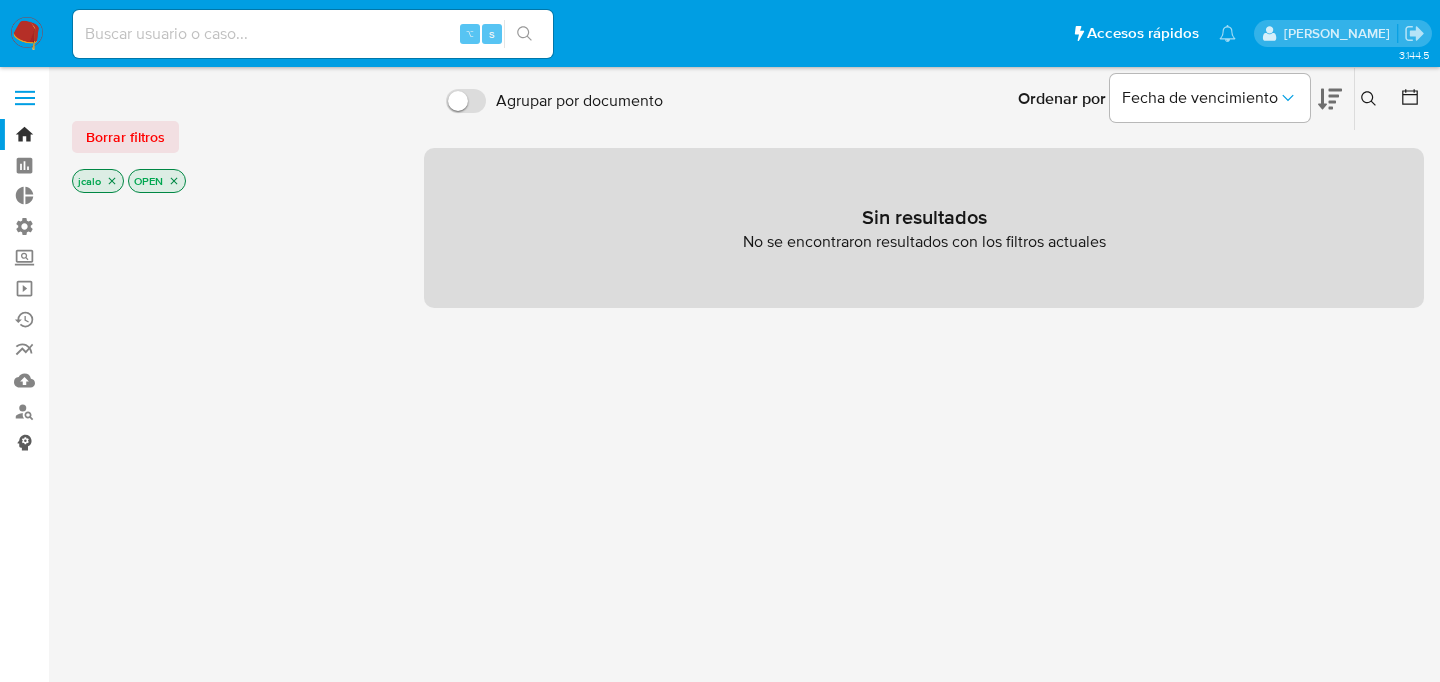 click on "Consolidado" at bounding box center (119, 442) 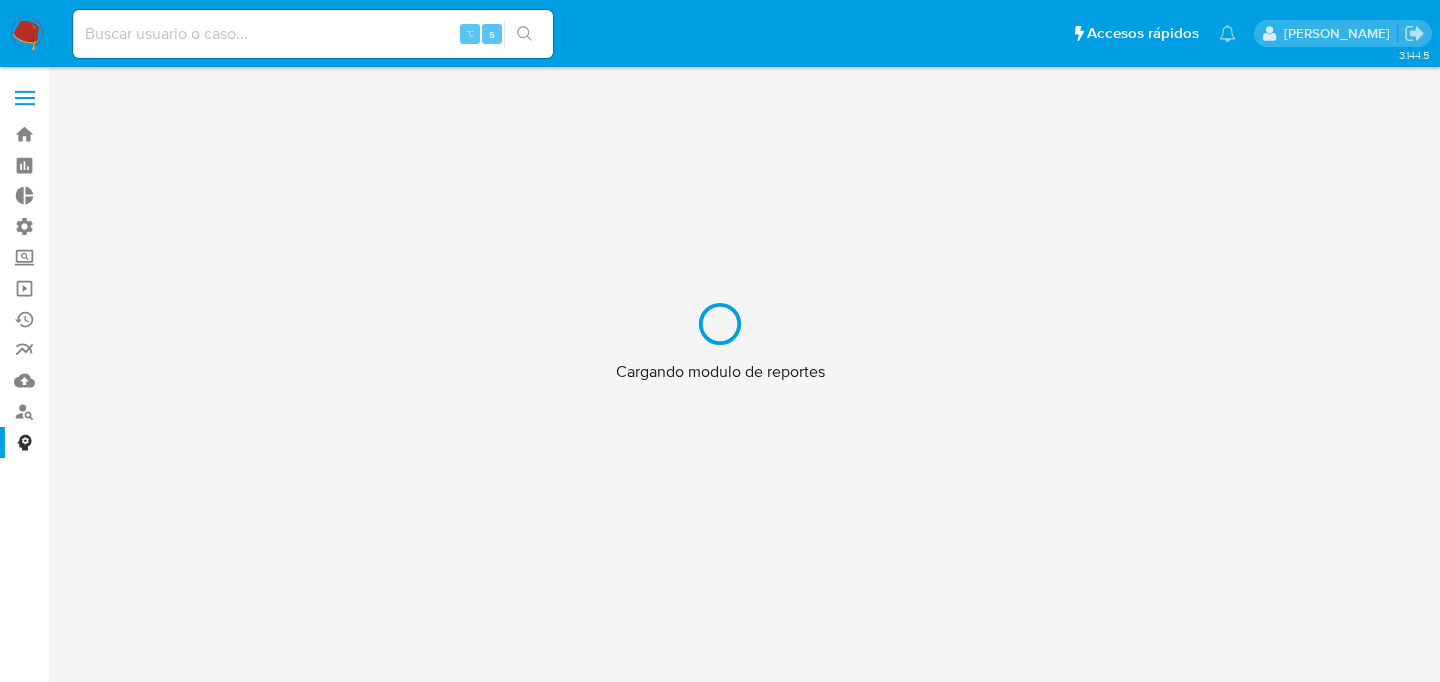 scroll, scrollTop: 0, scrollLeft: 0, axis: both 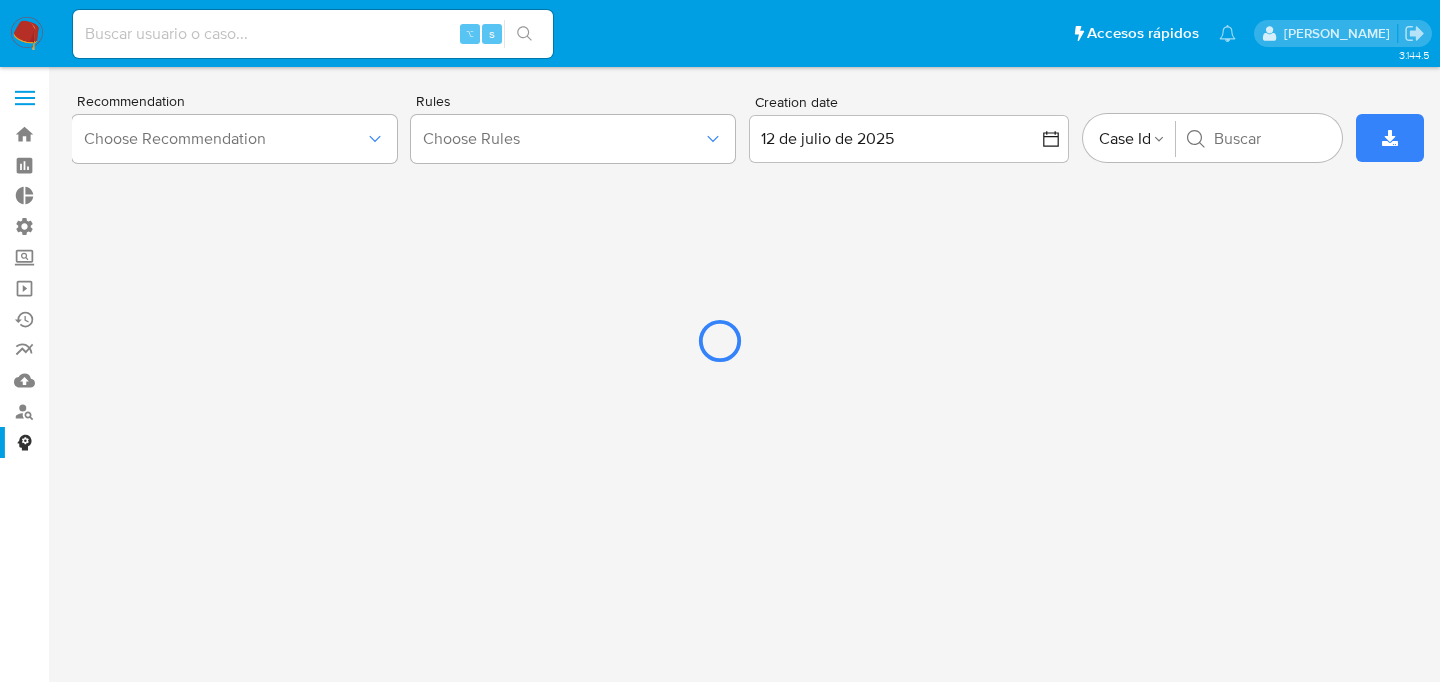 click at bounding box center (720, 341) 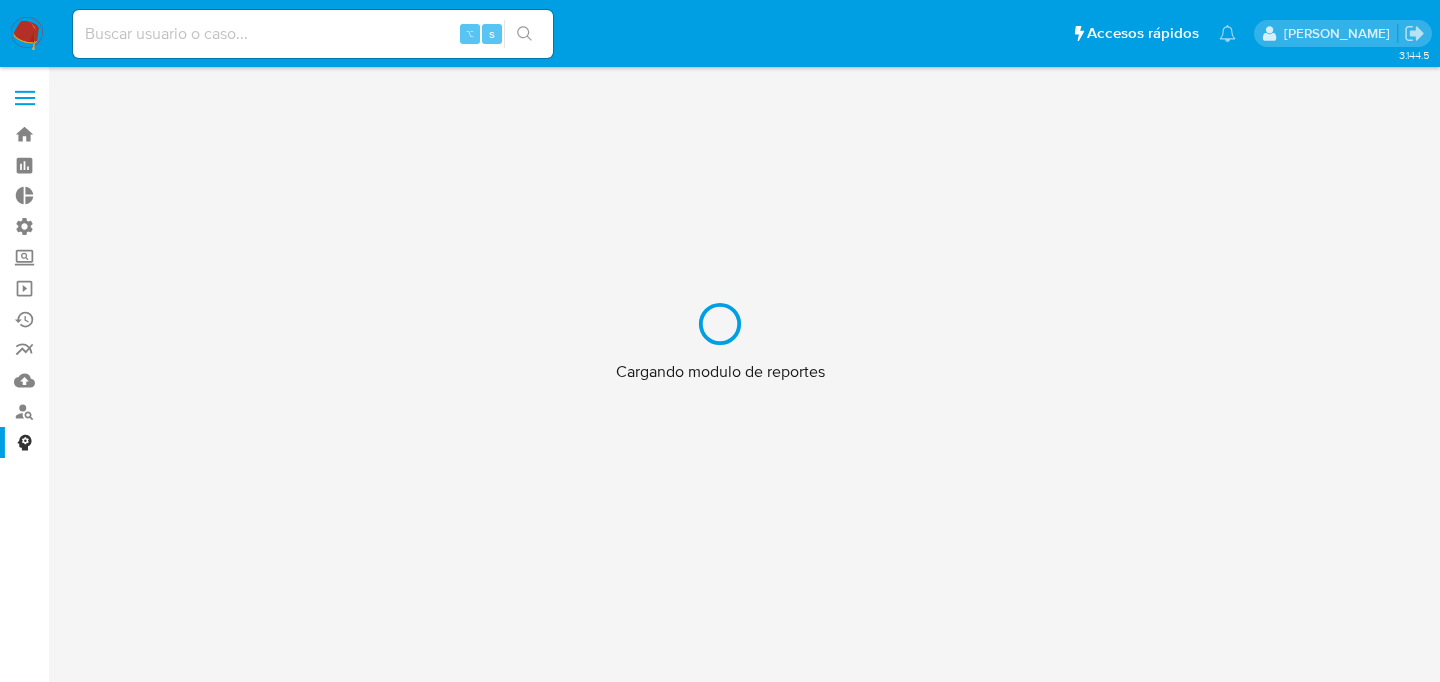scroll, scrollTop: 0, scrollLeft: 0, axis: both 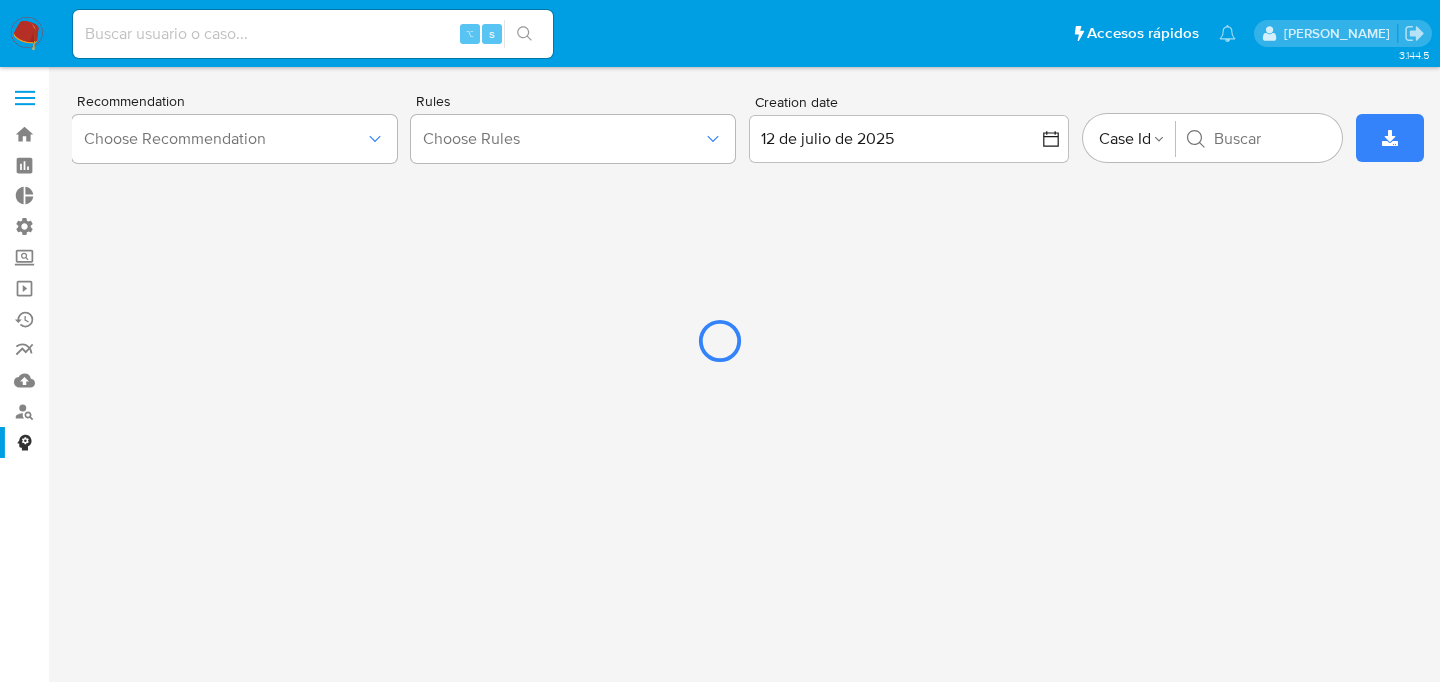 click at bounding box center [720, 341] 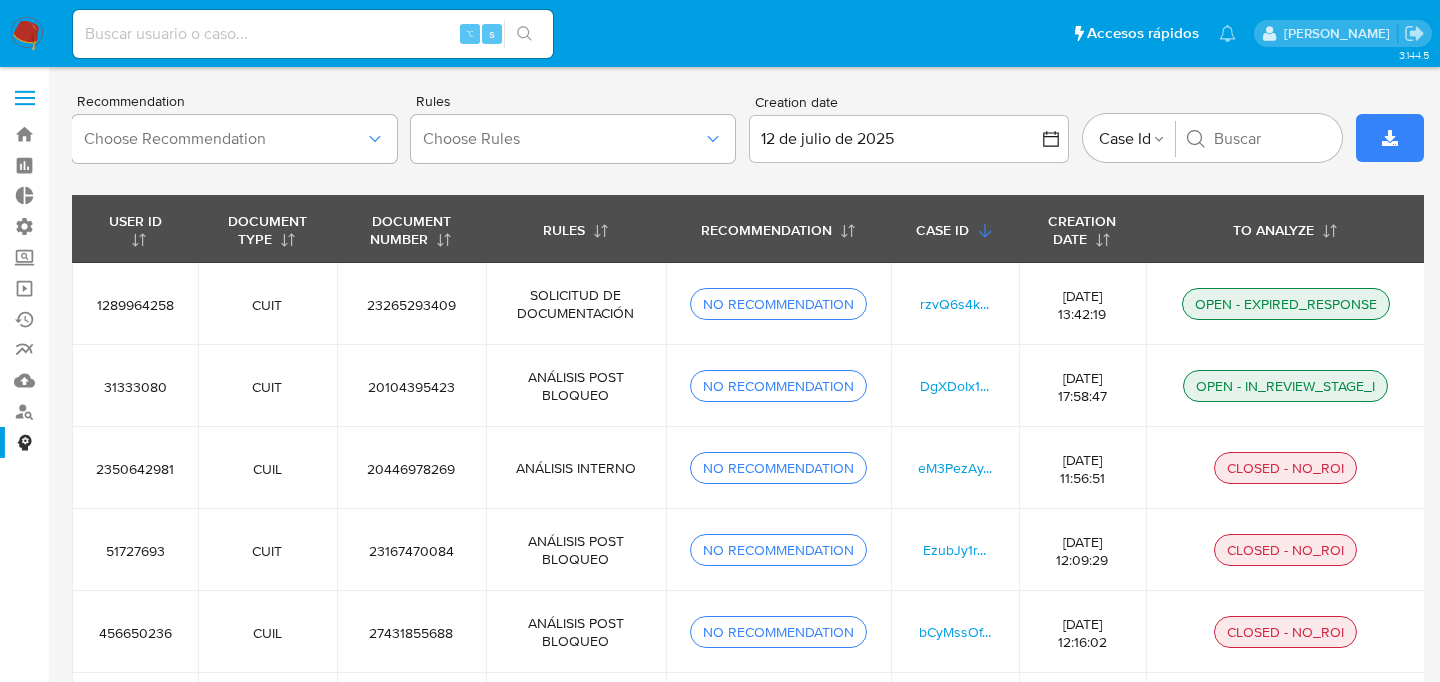 click at bounding box center [27, 34] 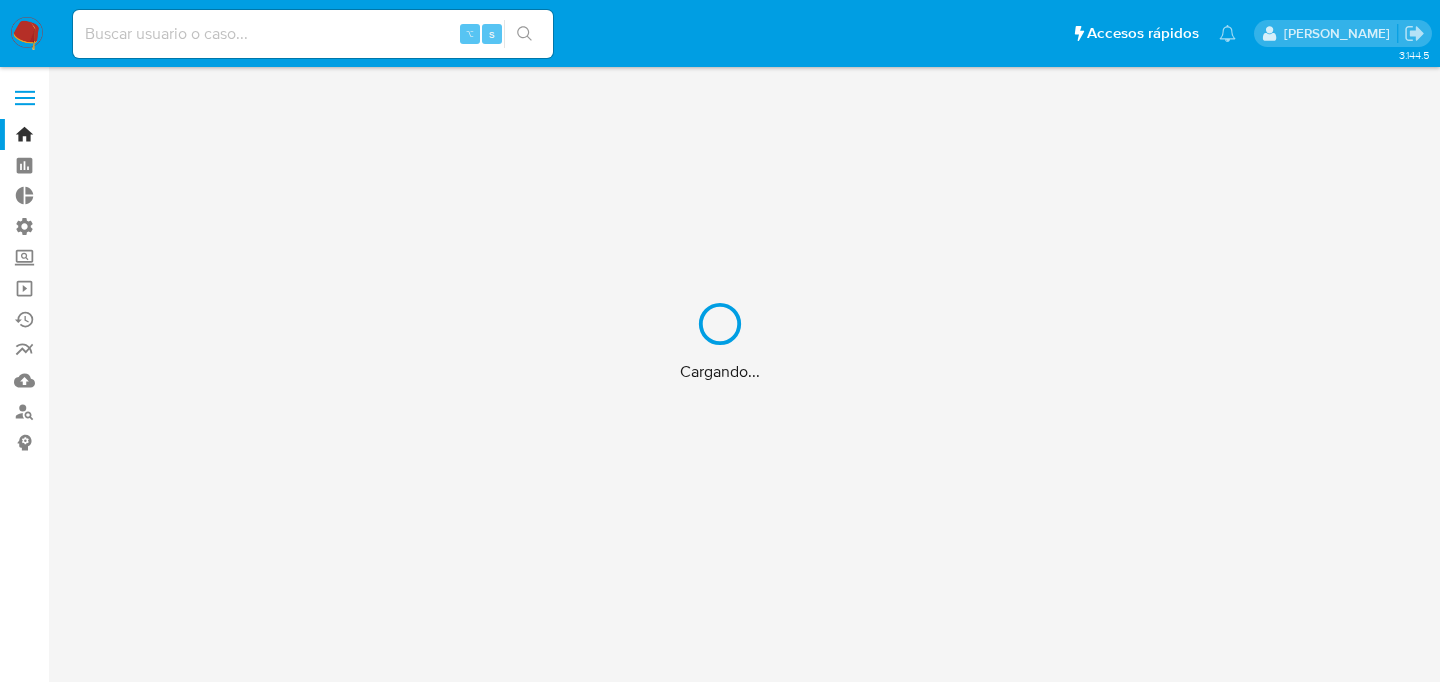 scroll, scrollTop: 0, scrollLeft: 0, axis: both 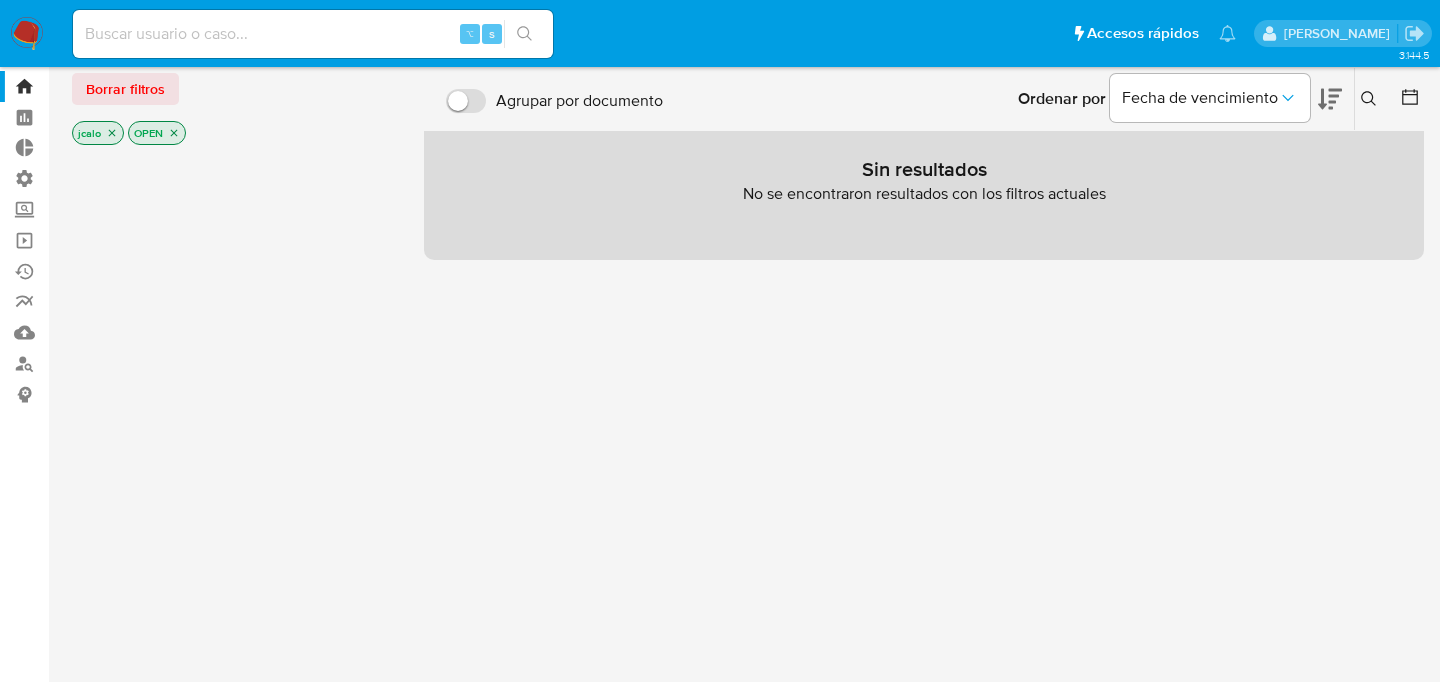 click 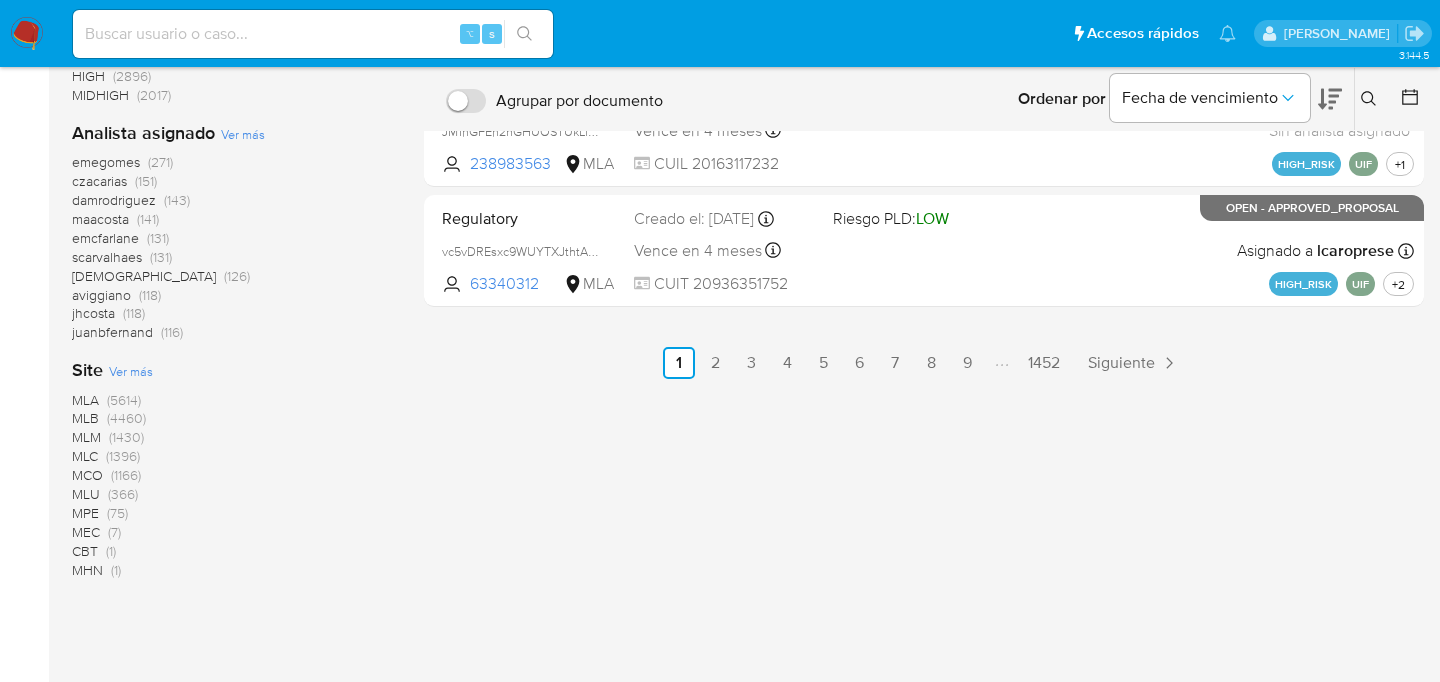 scroll, scrollTop: 1039, scrollLeft: 0, axis: vertical 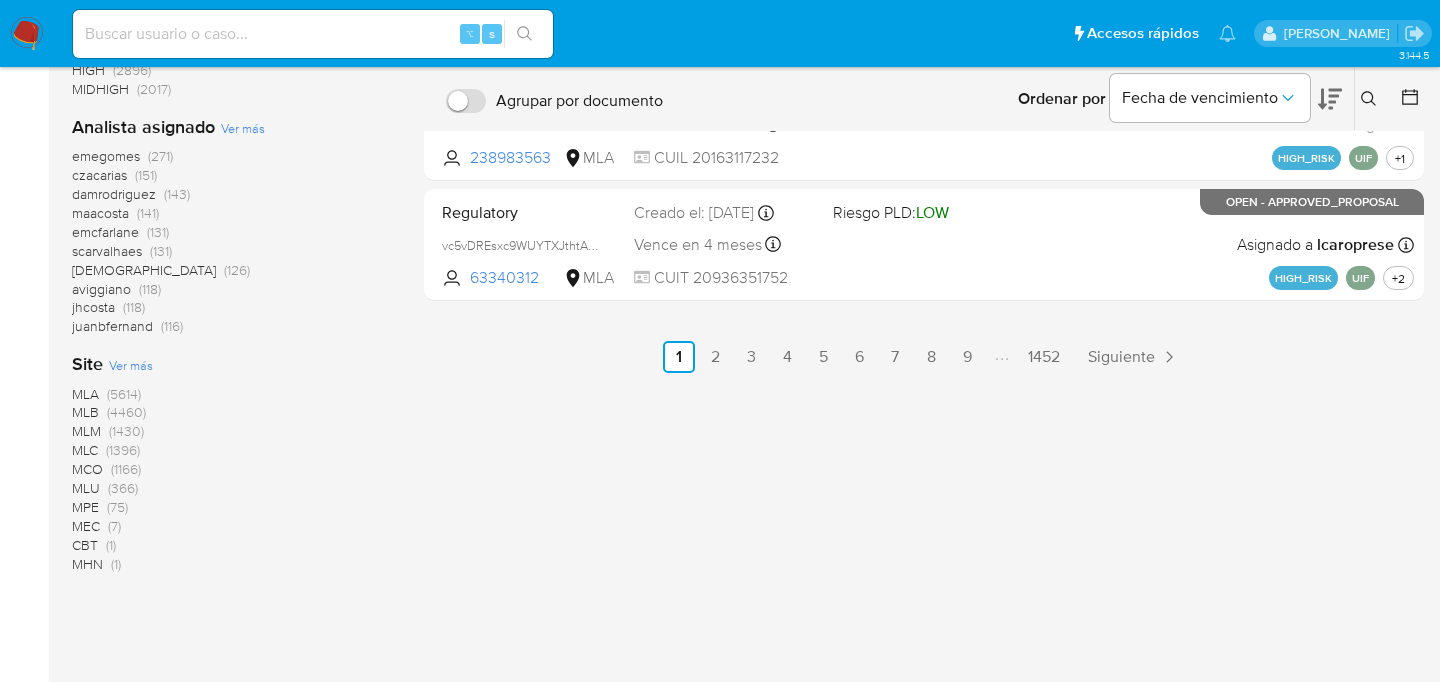 click on "MLM" at bounding box center [86, 431] 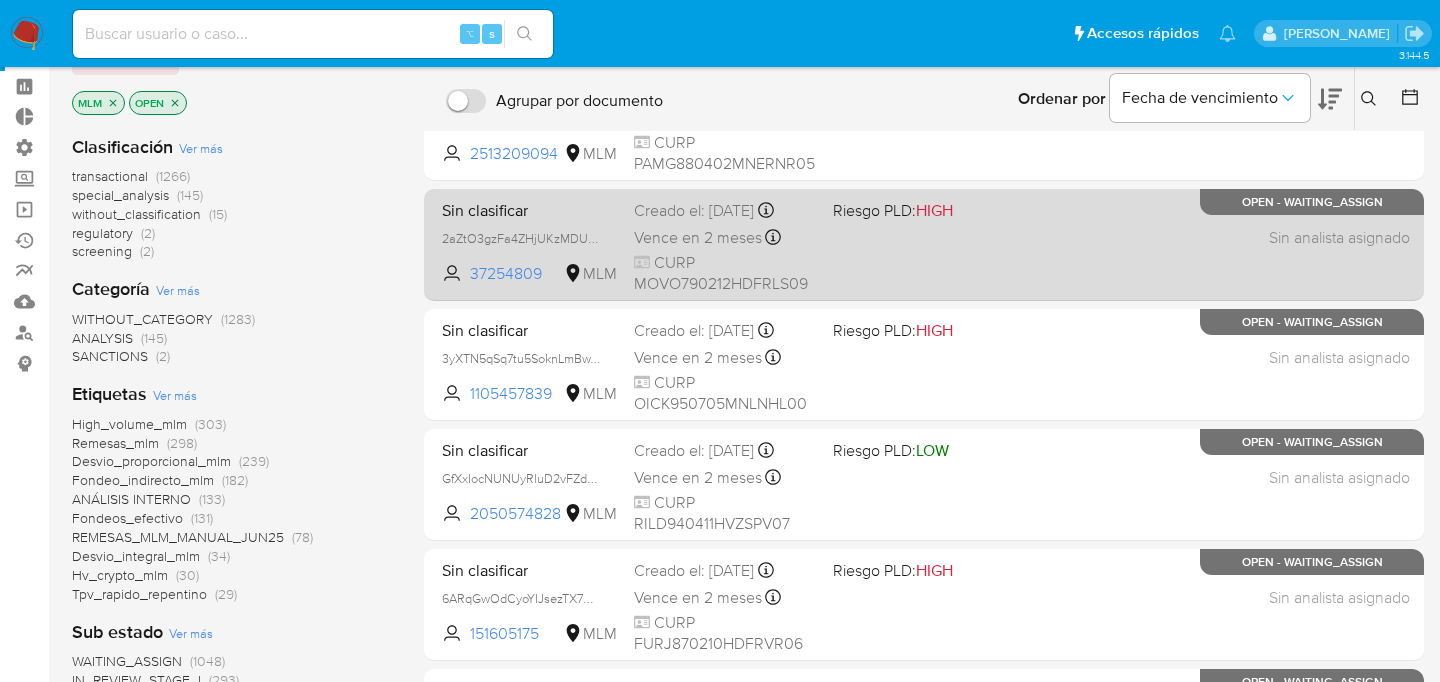 scroll, scrollTop: 0, scrollLeft: 0, axis: both 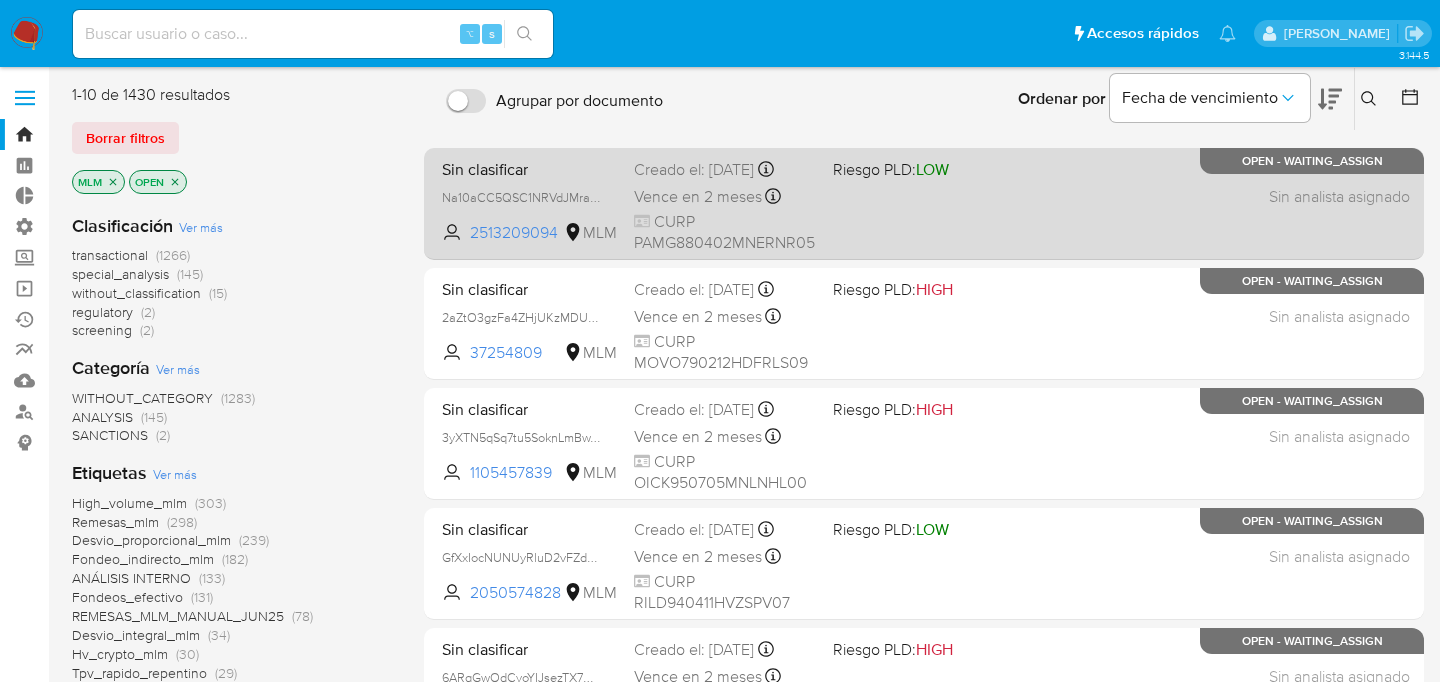 click on "Sin clasificar Na10aCC5QSC1NRVdJMraNmQ5 2513209094 MLM Riesgo PLD:  LOW Creado el: 14/07/2025   Creado el: 14/07/2025 12:12:04 Vence en 2 meses   Vence el 12/09/2025 12:12:04 CURP   PAMG880402MNERNR05 Sin analista asignado   Asignado el: - OPEN - WAITING_ASSIGN" at bounding box center (924, 203) 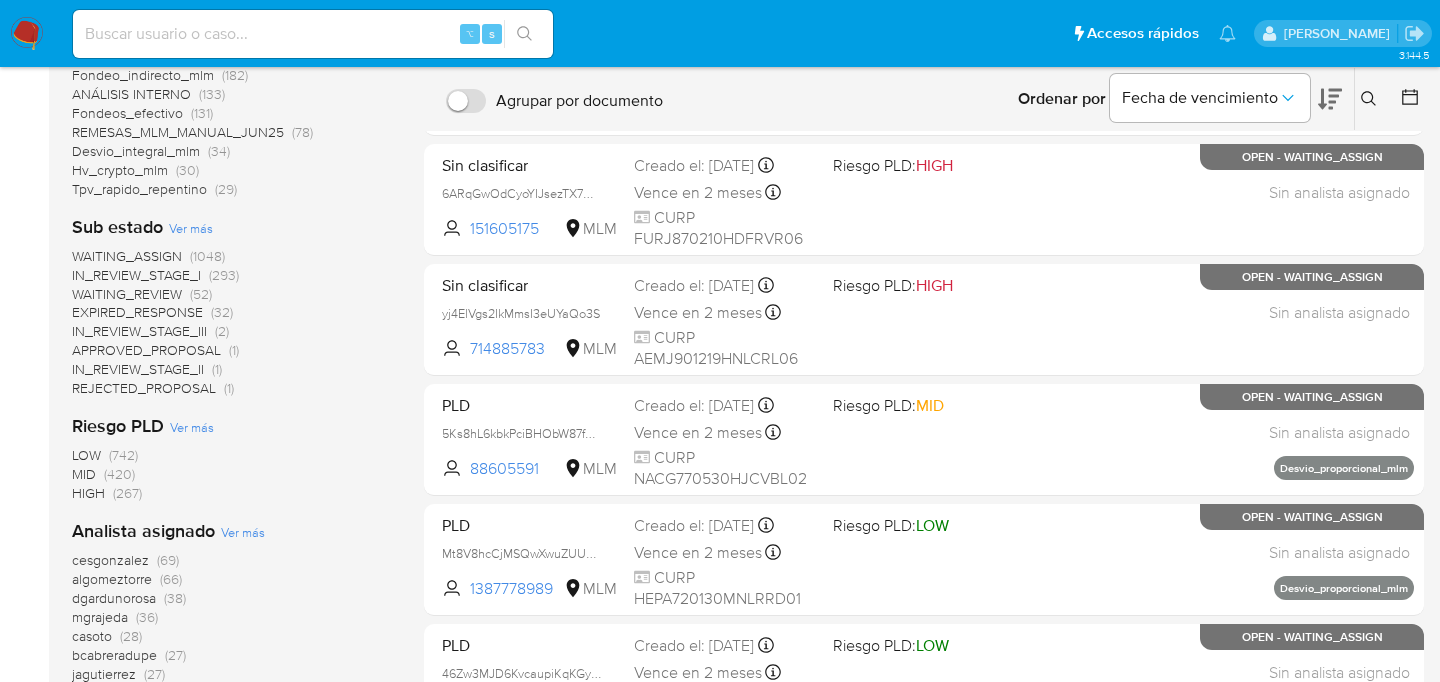 scroll, scrollTop: 743, scrollLeft: 0, axis: vertical 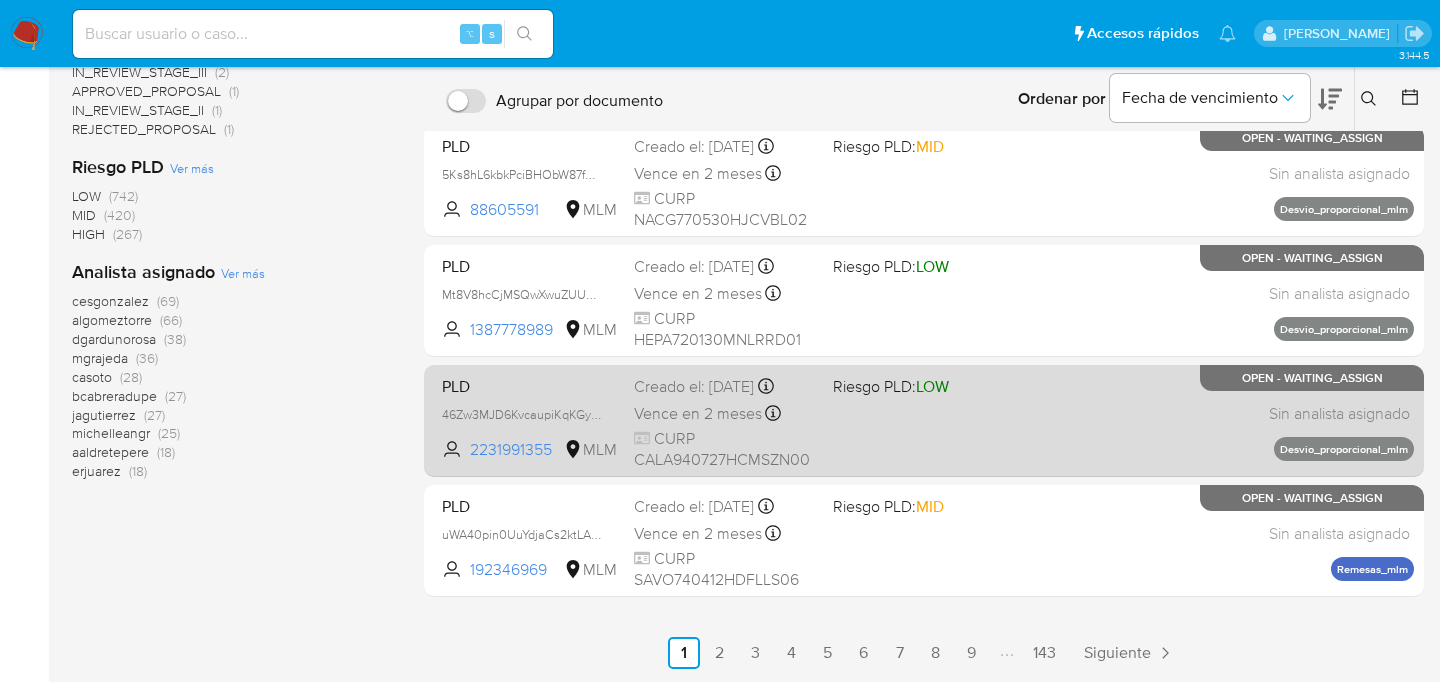 click on "LOW" at bounding box center [932, 386] 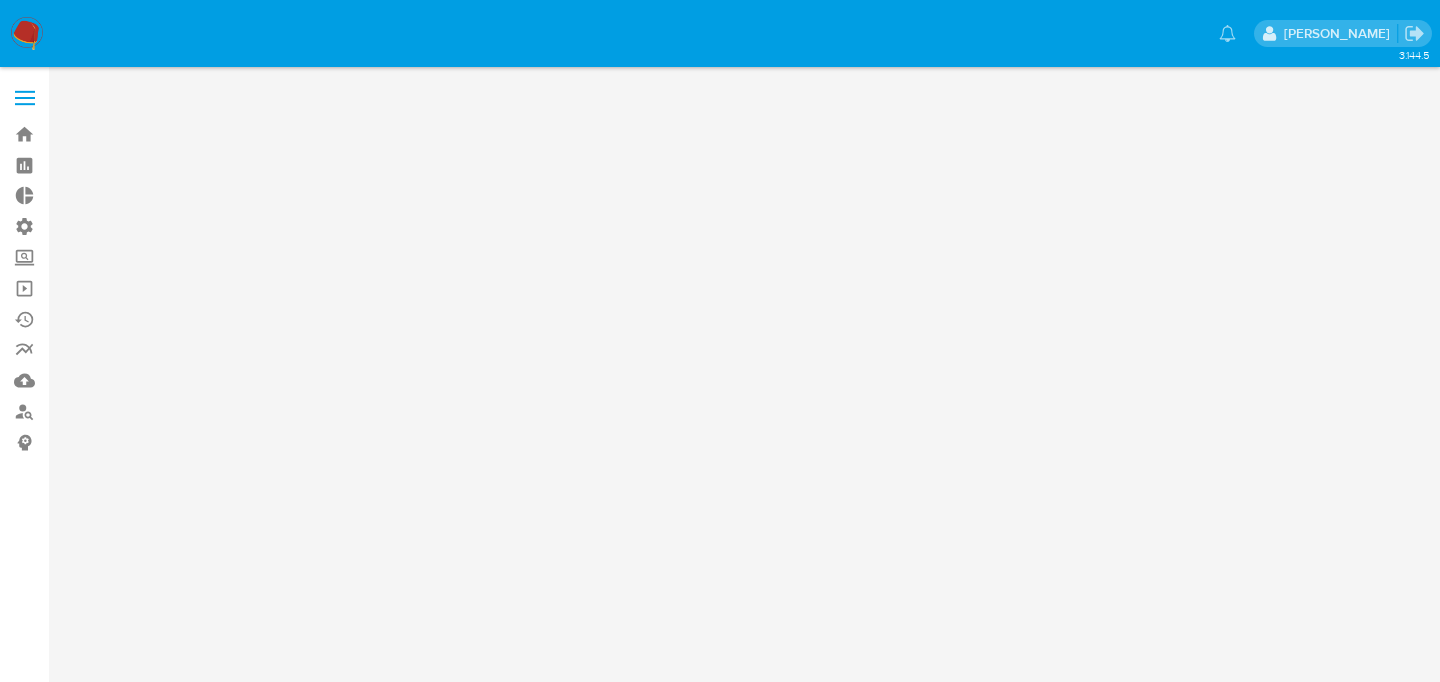 scroll, scrollTop: 0, scrollLeft: 0, axis: both 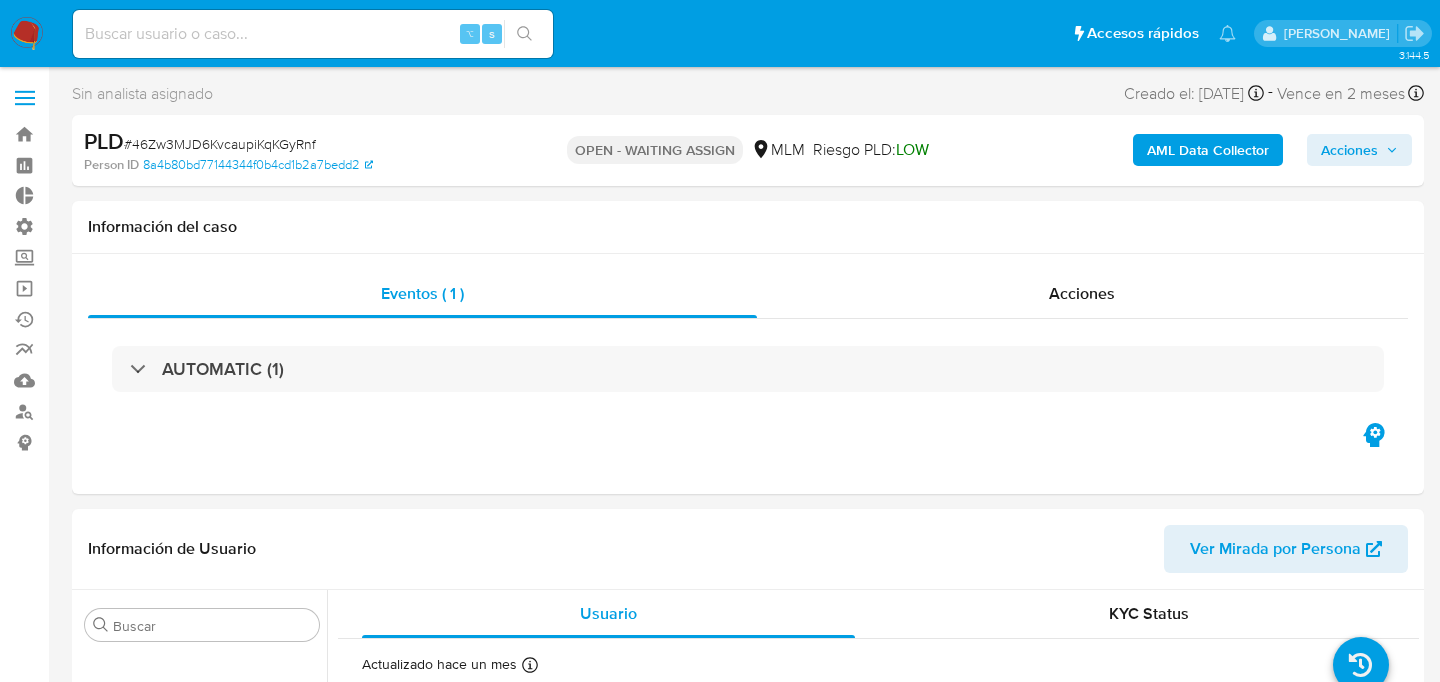 click on "AML Data Collector" at bounding box center (1208, 150) 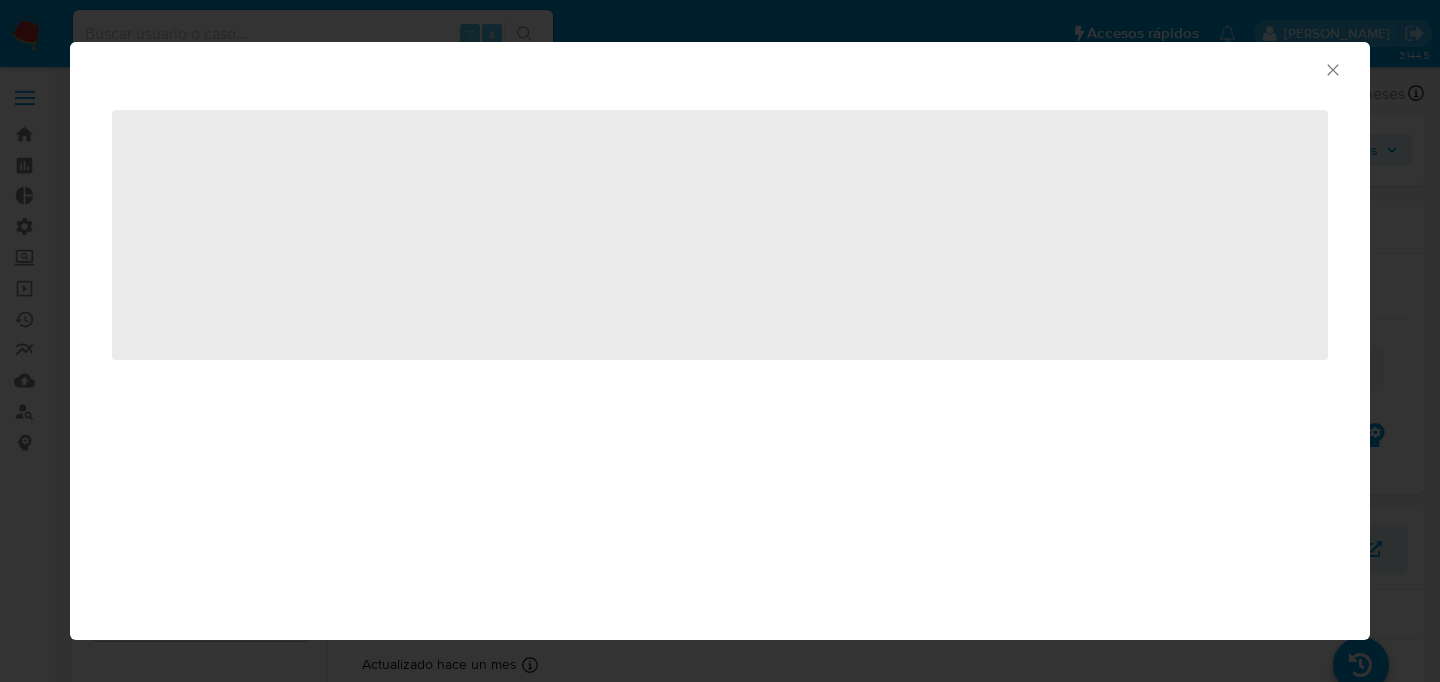 select on "10" 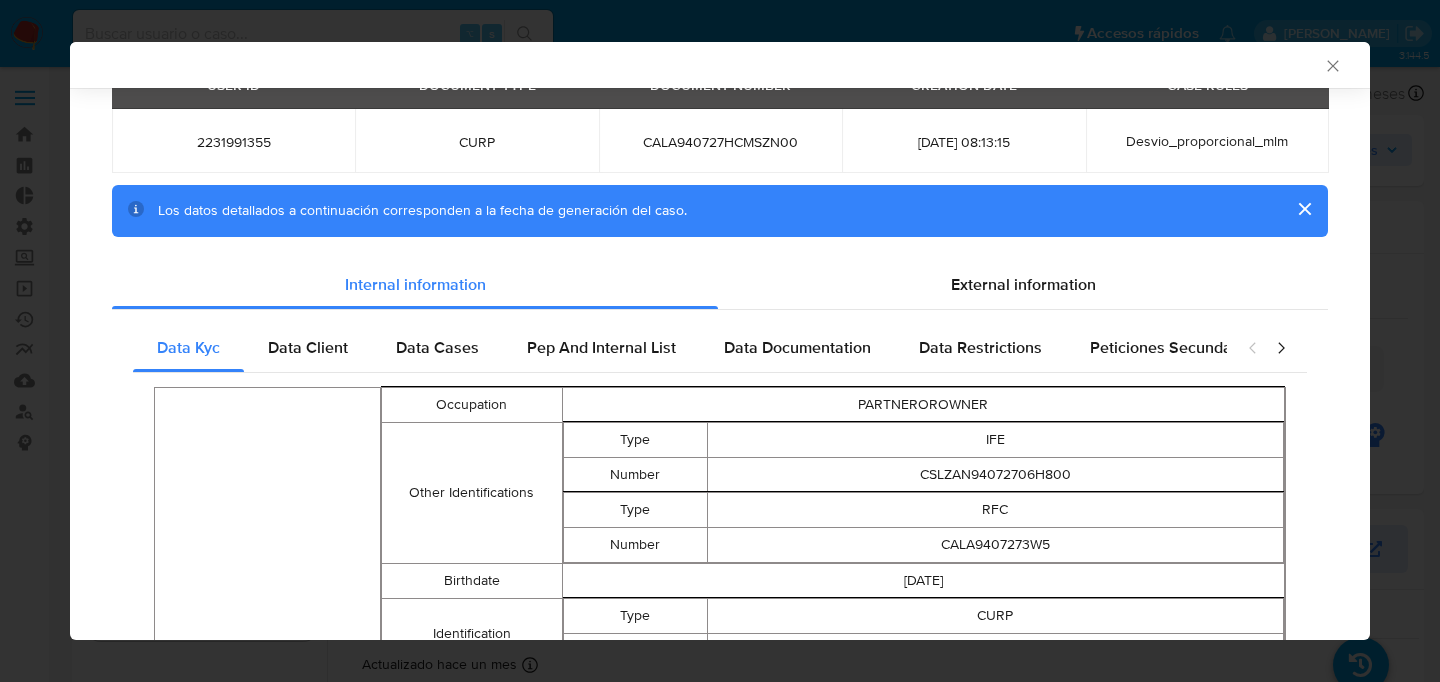 scroll, scrollTop: 0, scrollLeft: 0, axis: both 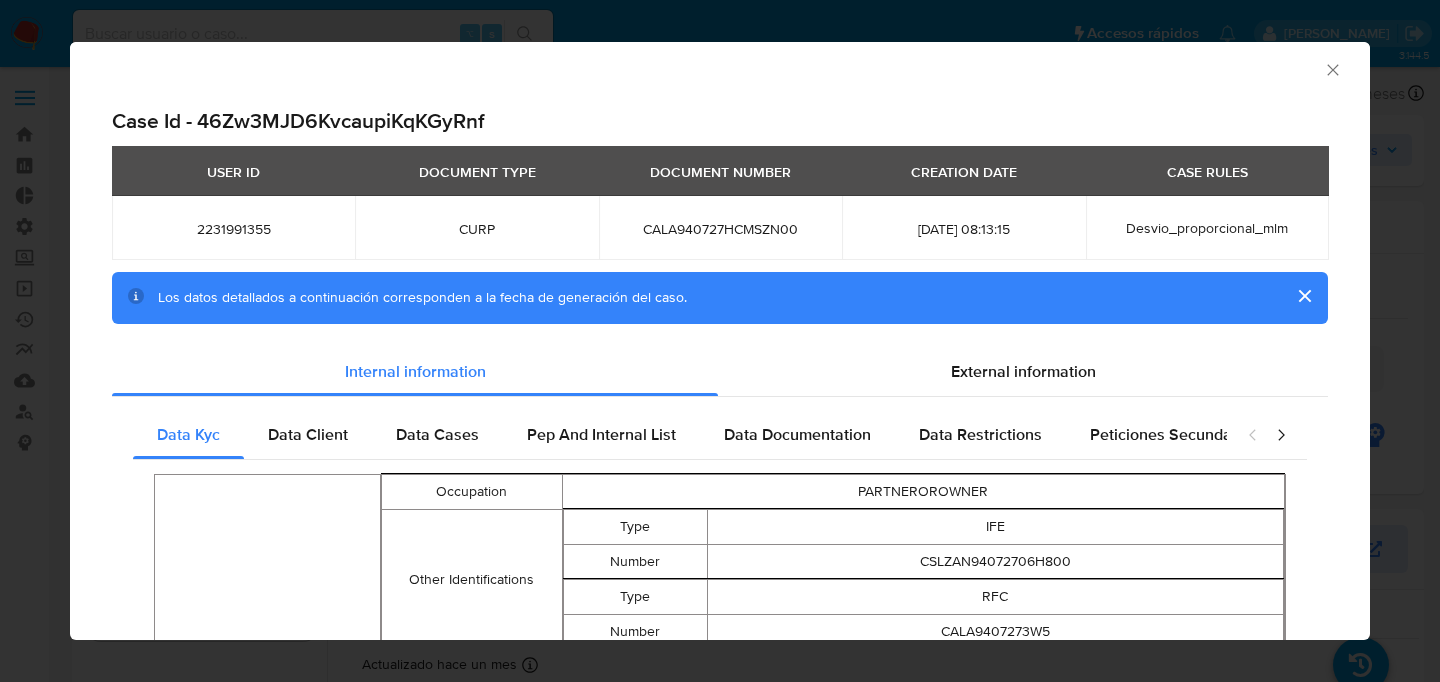 click on "AML Data Collector" at bounding box center (720, 67) 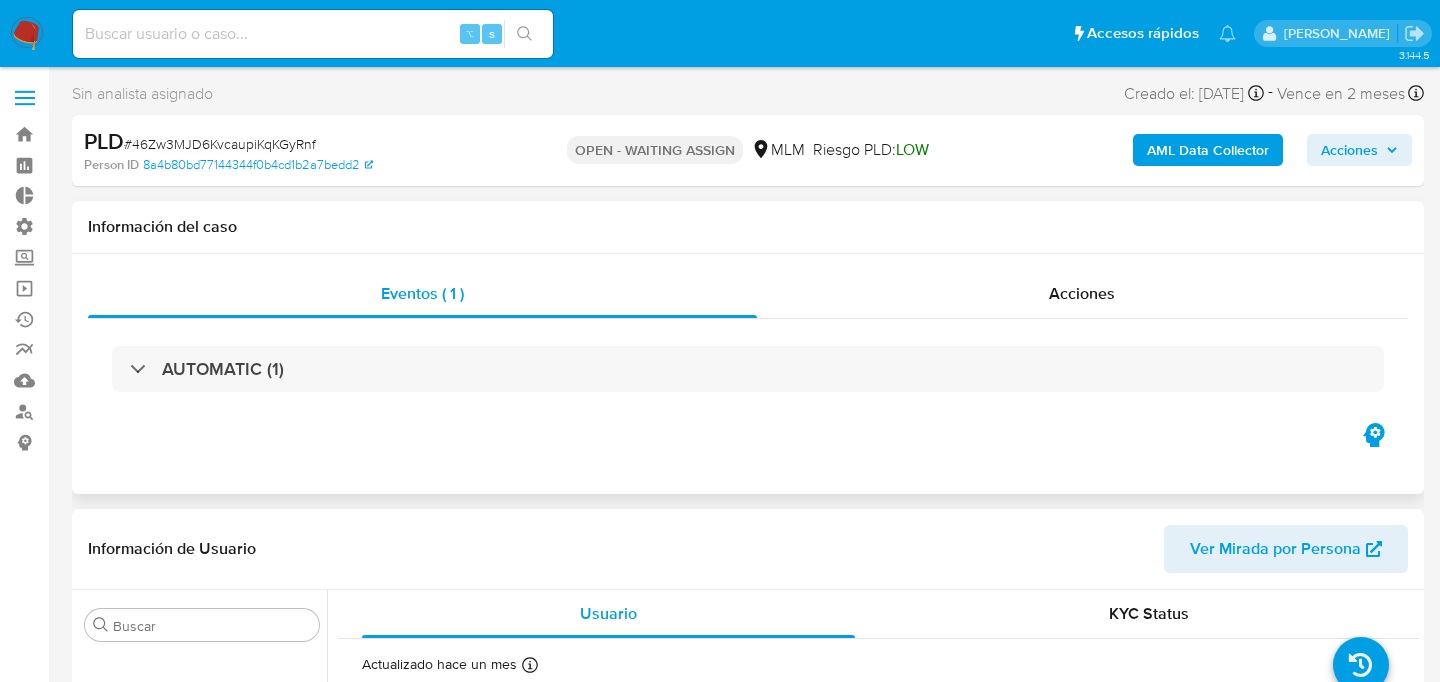 click 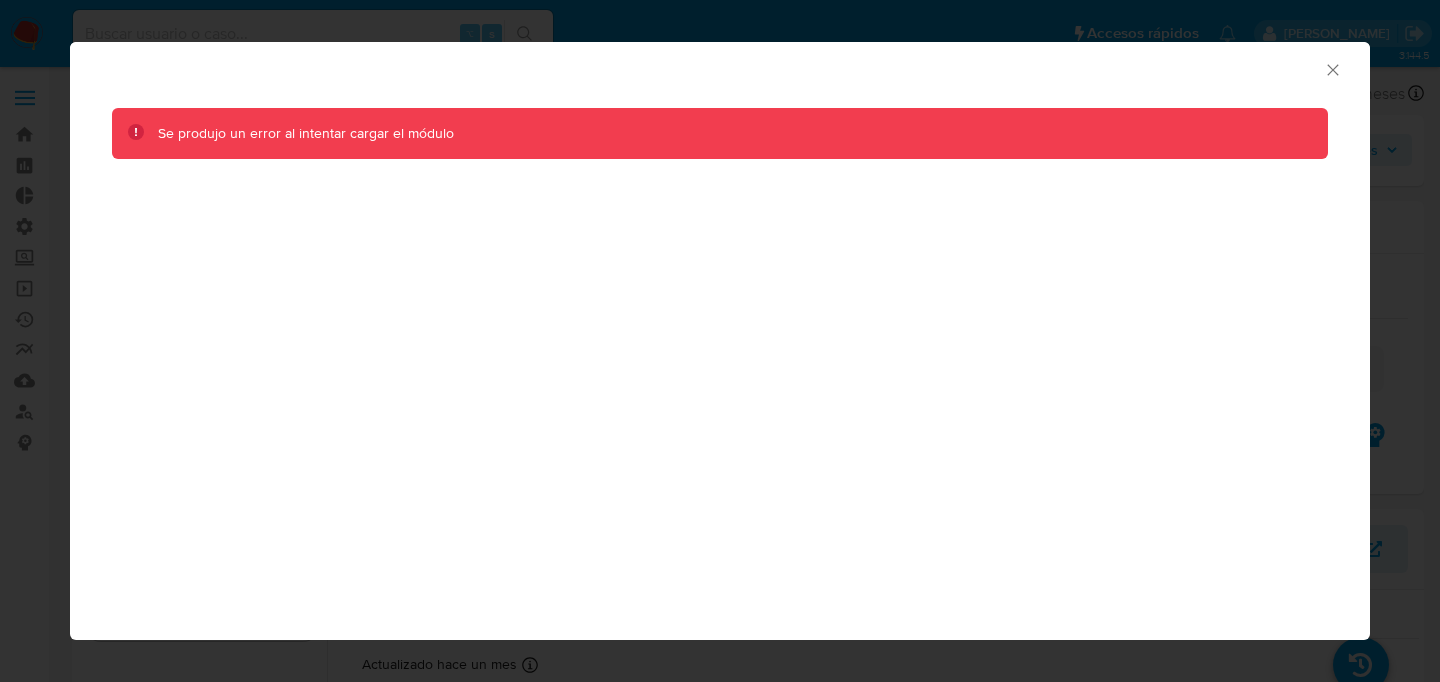 click on "Consolidado Se produjo un error al intentar cargar el módulo" at bounding box center (720, 341) 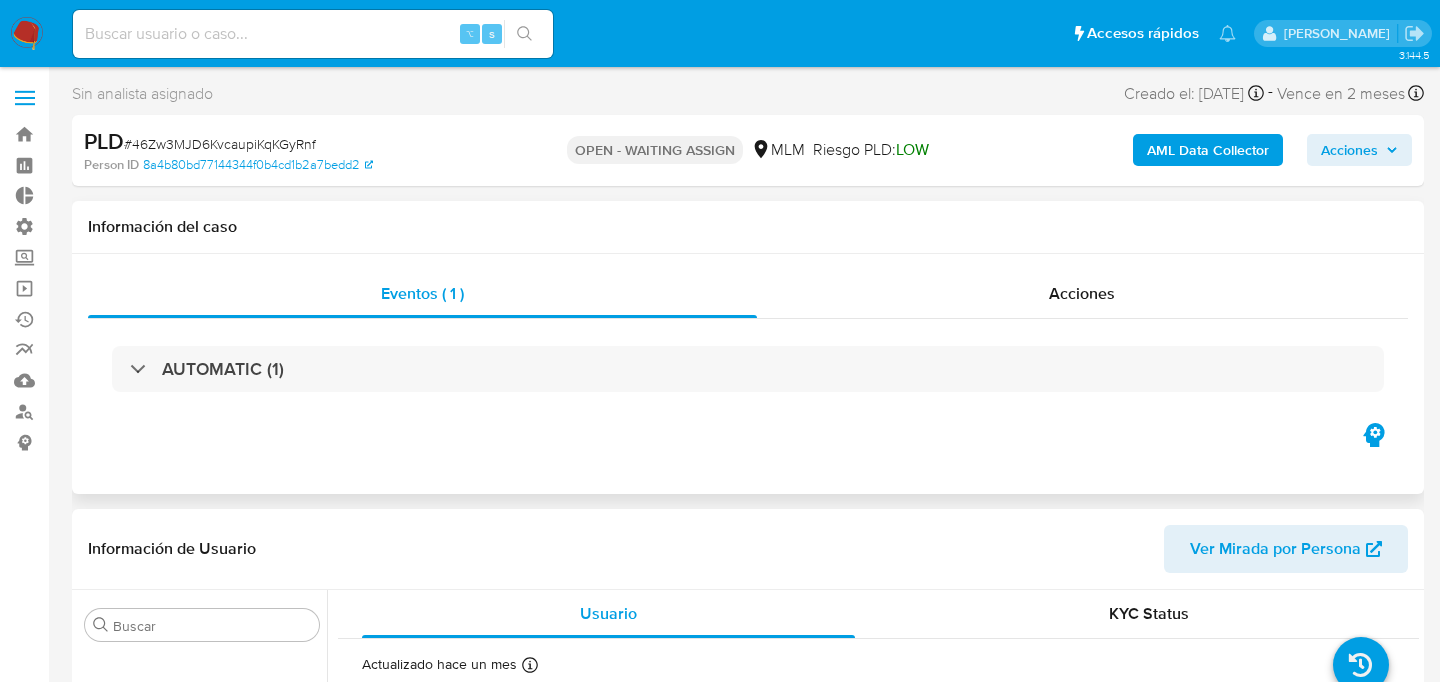 click 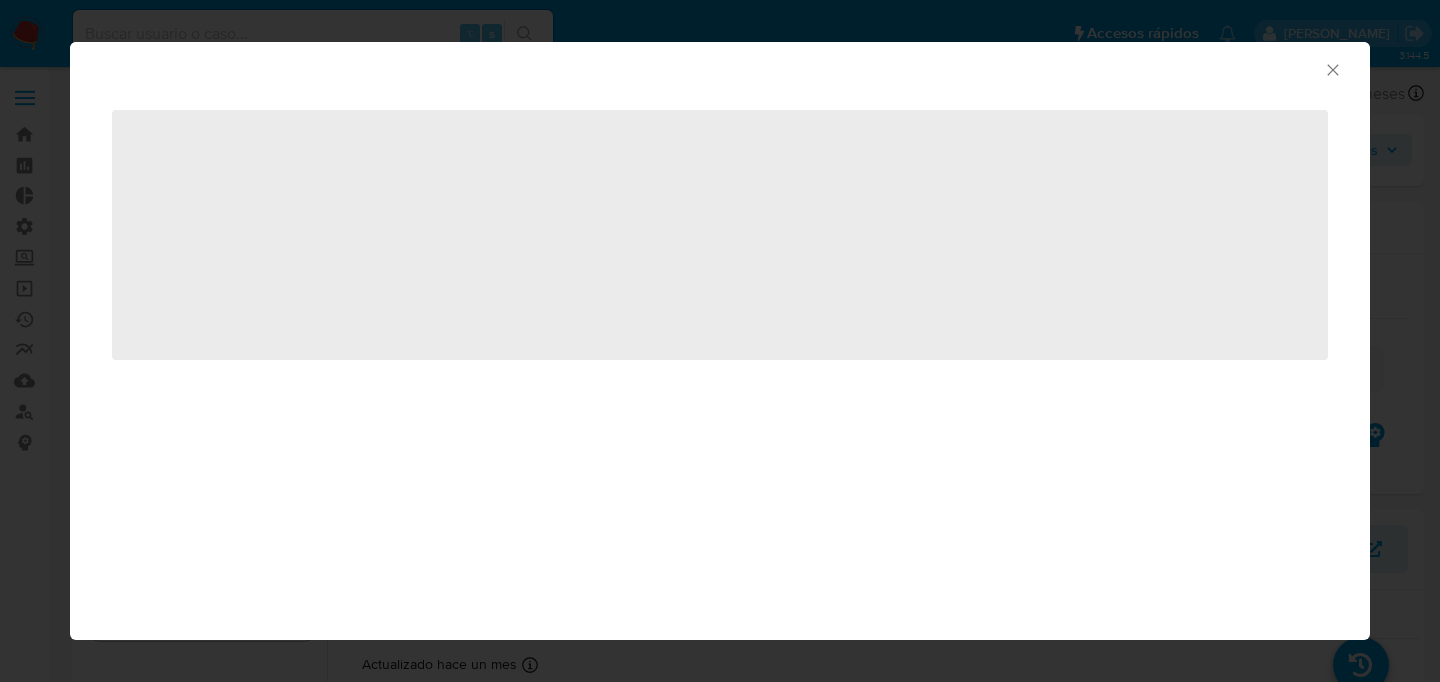 click 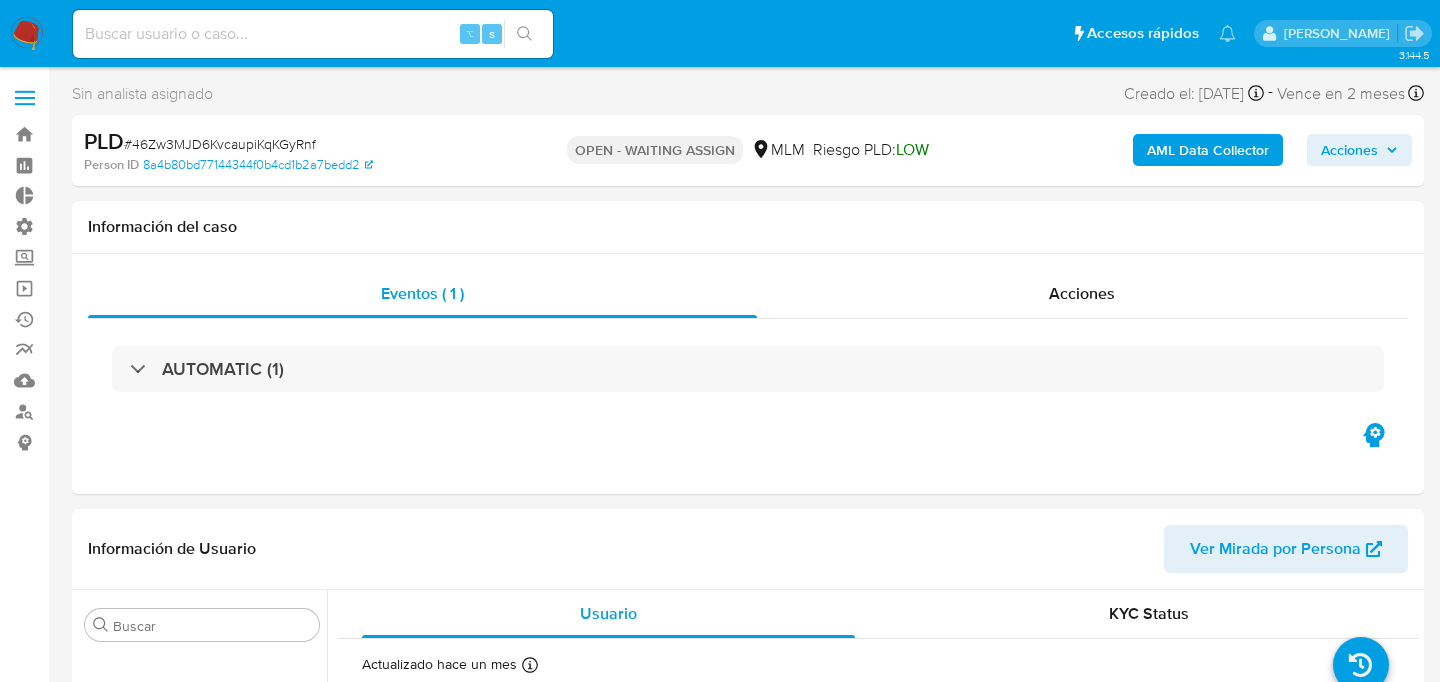 type 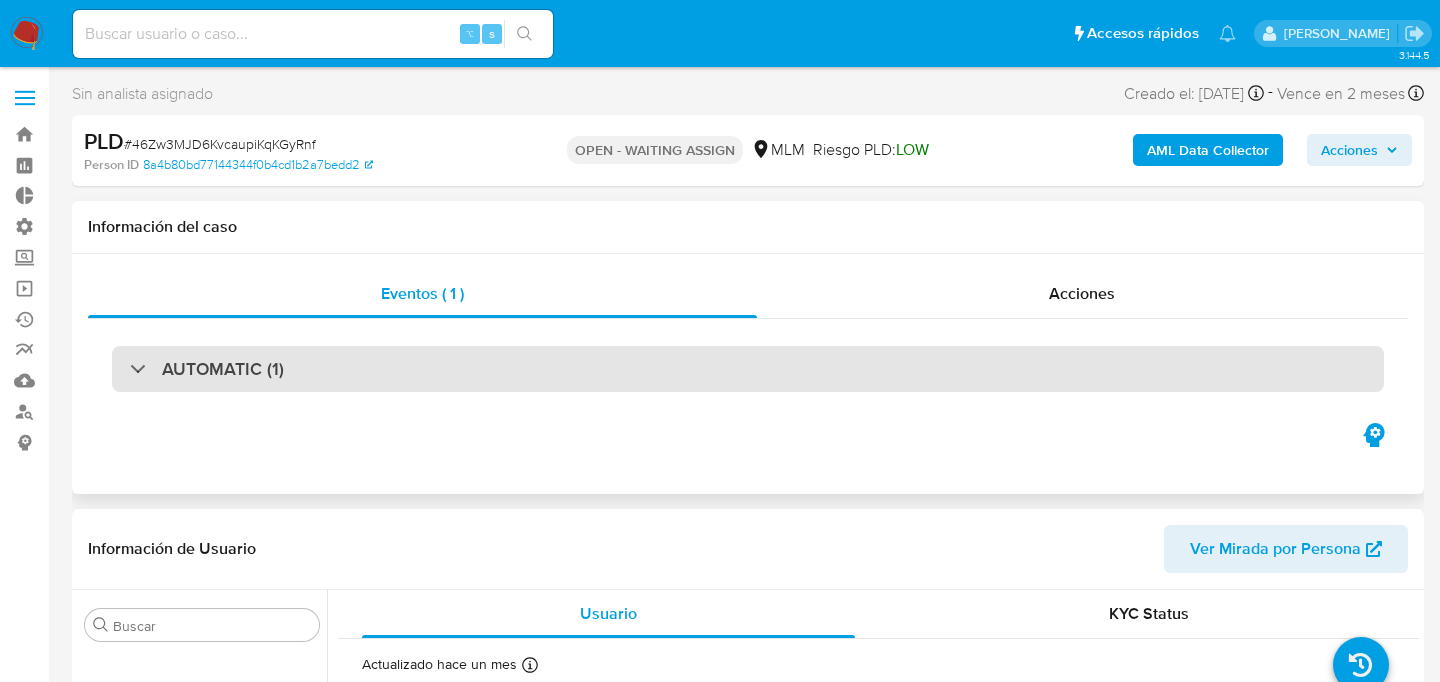 click on "AUTOMATIC (1)" at bounding box center [223, 369] 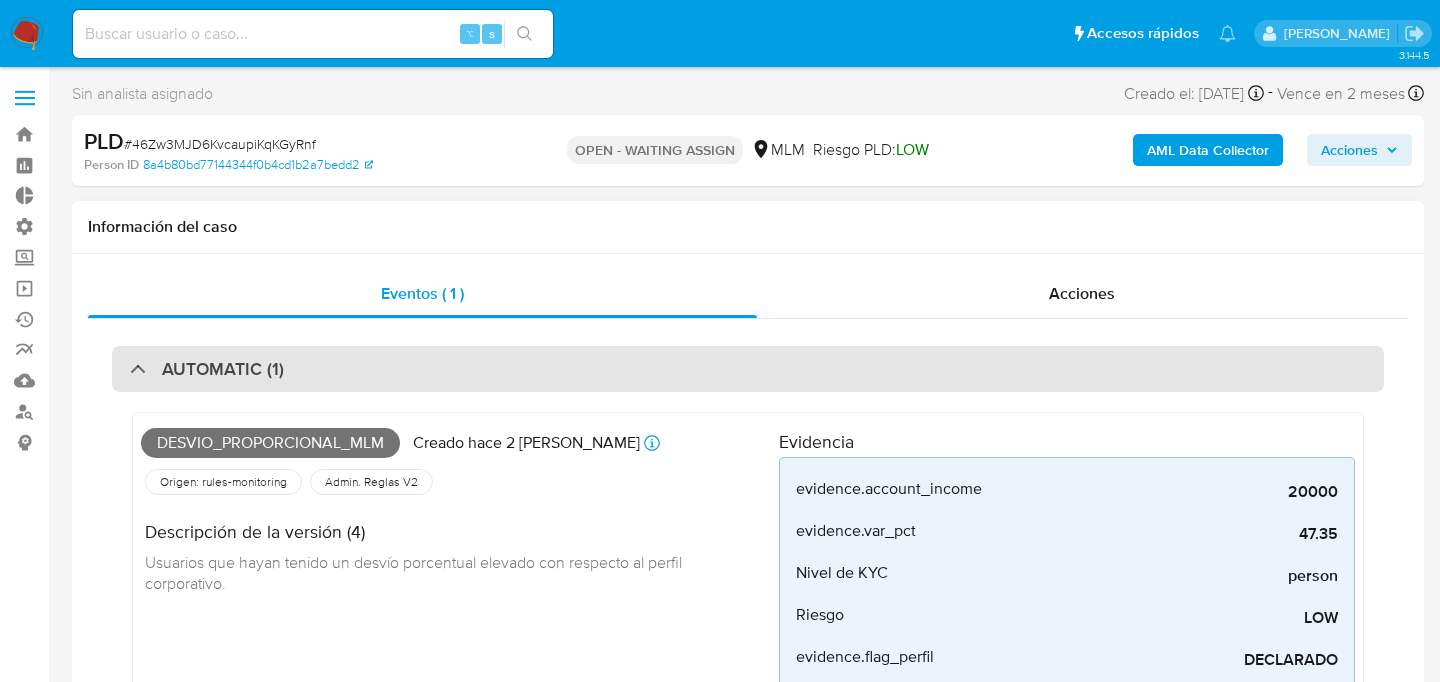 click on "AUTOMATIC (1)" at bounding box center [223, 369] 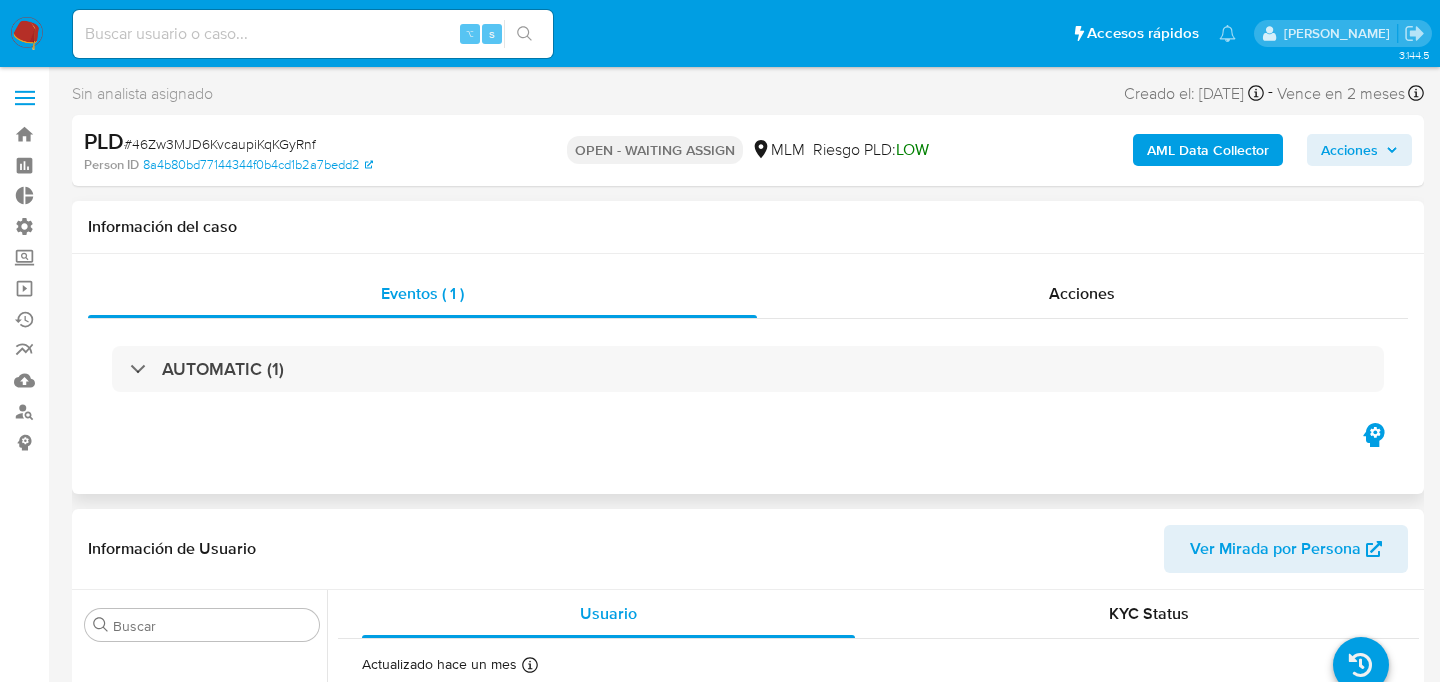 click 